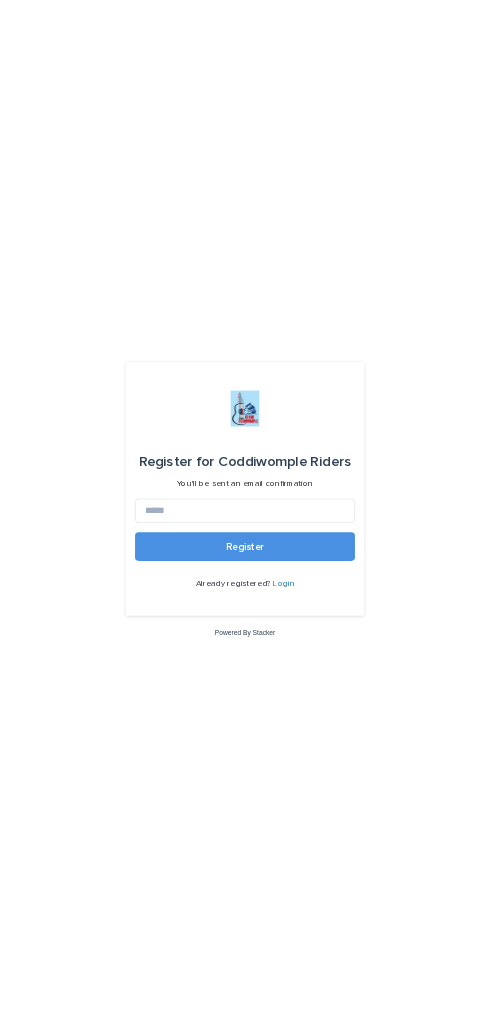 scroll, scrollTop: 0, scrollLeft: 0, axis: both 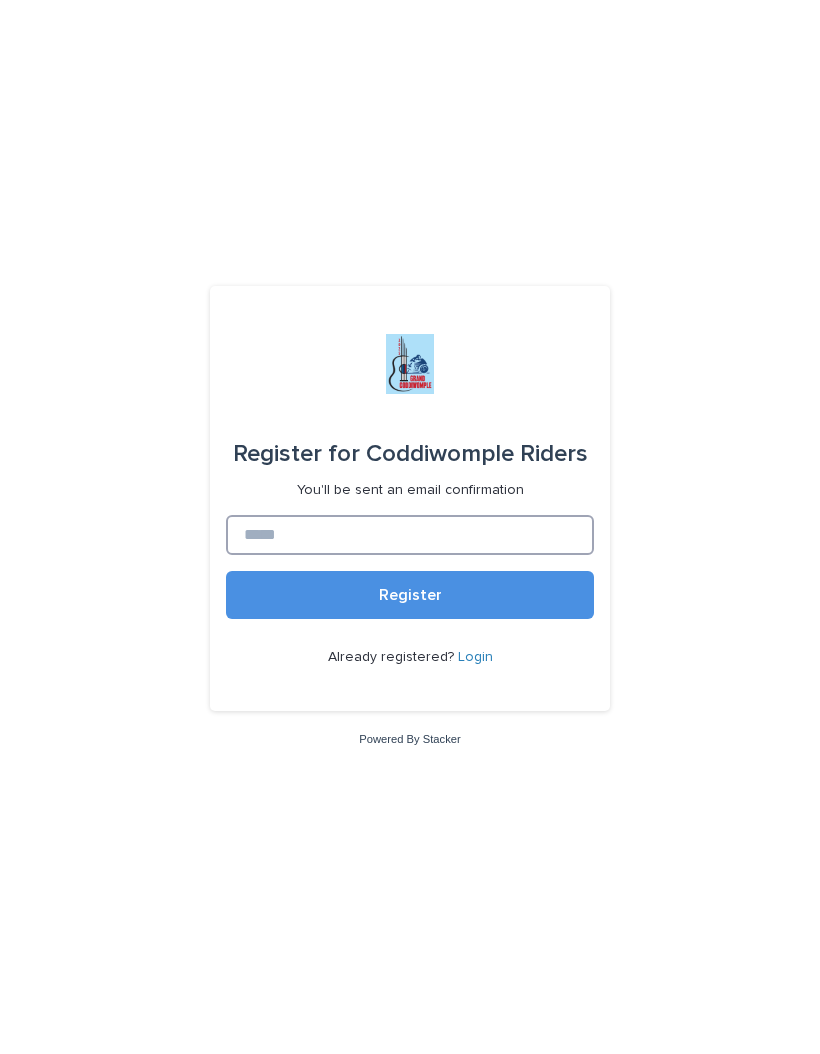 click at bounding box center (410, 535) 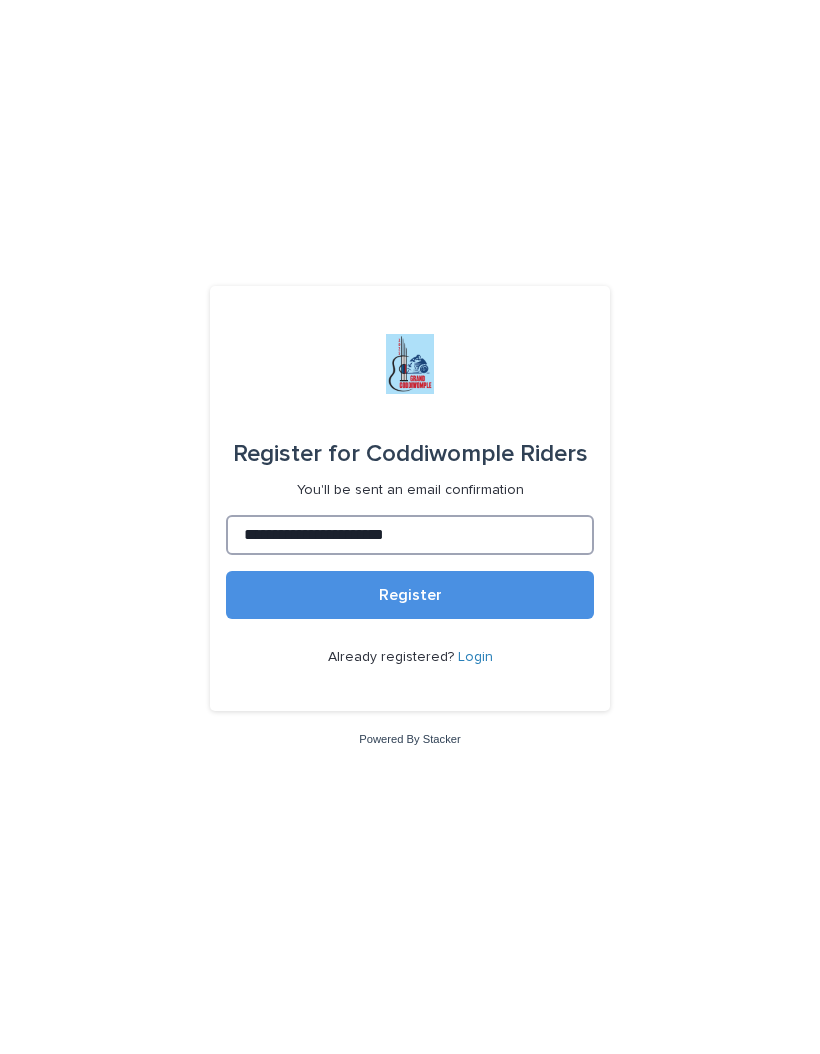 type on "**********" 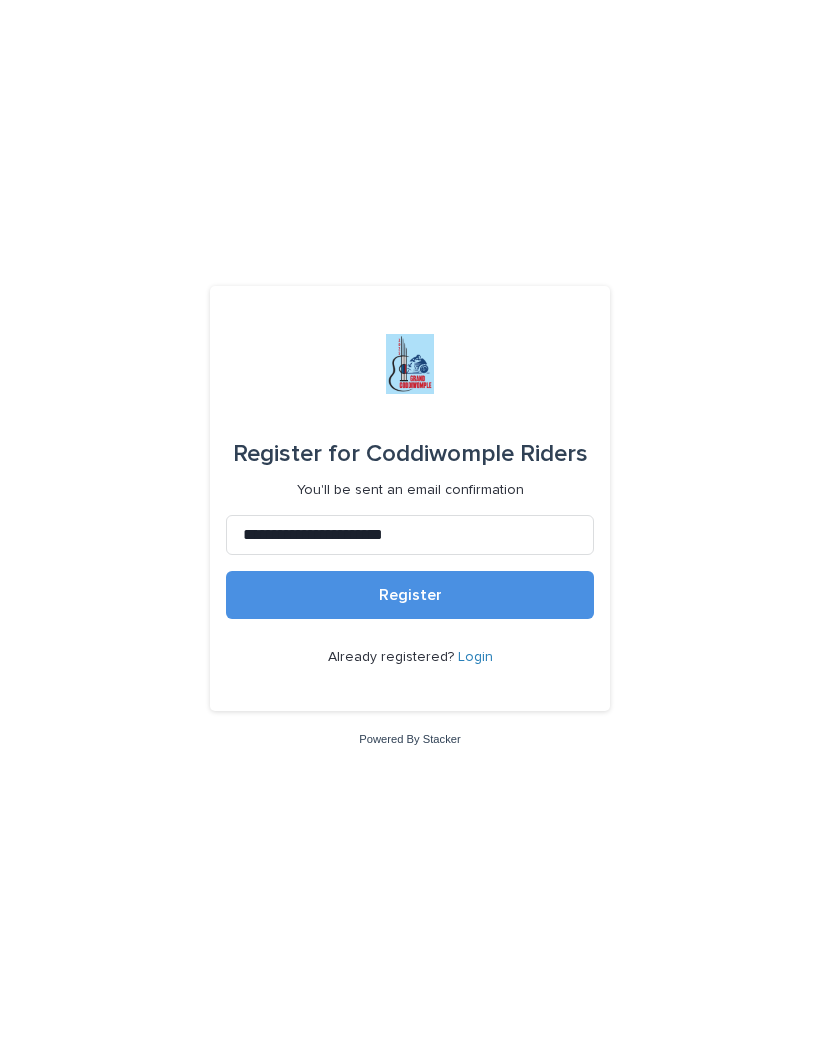 click on "Register" at bounding box center [410, 595] 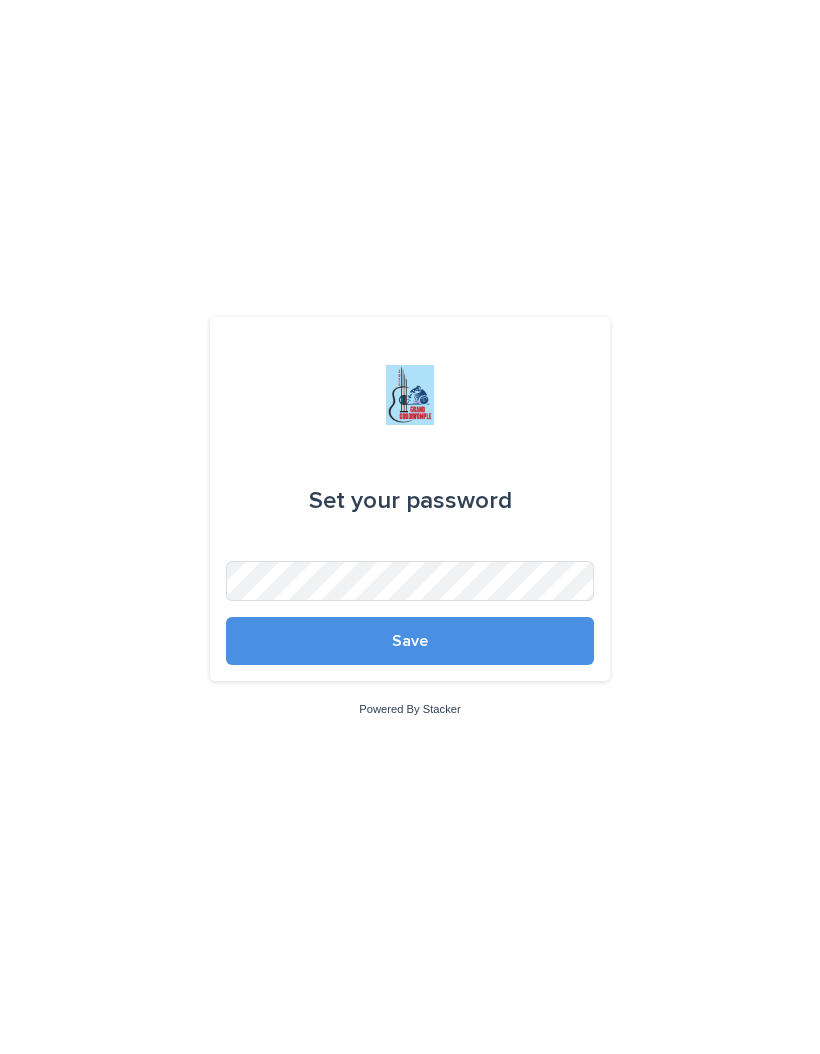 scroll, scrollTop: 0, scrollLeft: 0, axis: both 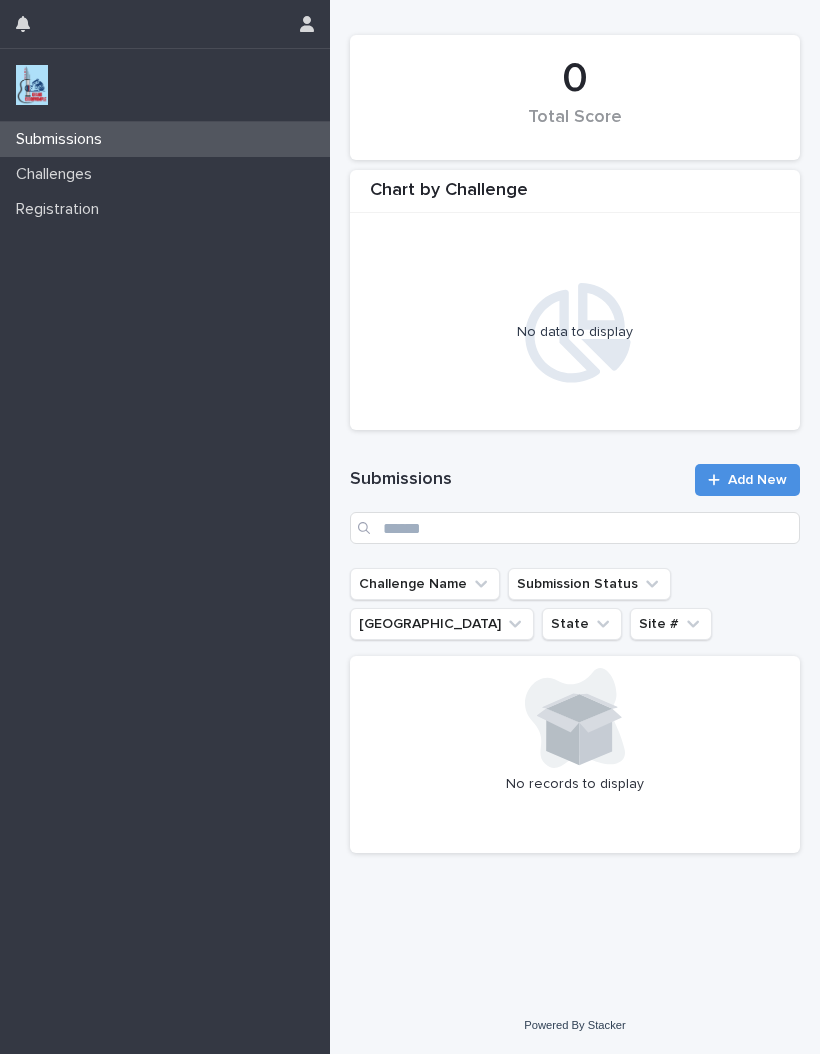 click on "Challenges" at bounding box center (58, 174) 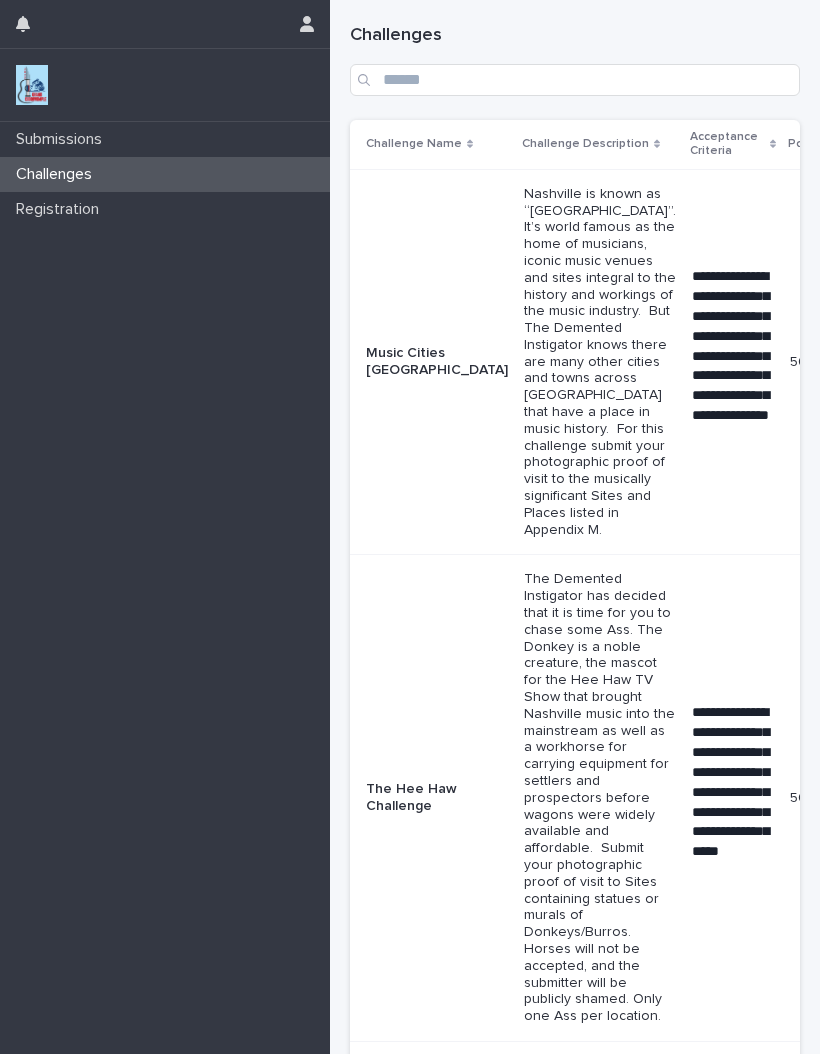 scroll, scrollTop: 0, scrollLeft: 0, axis: both 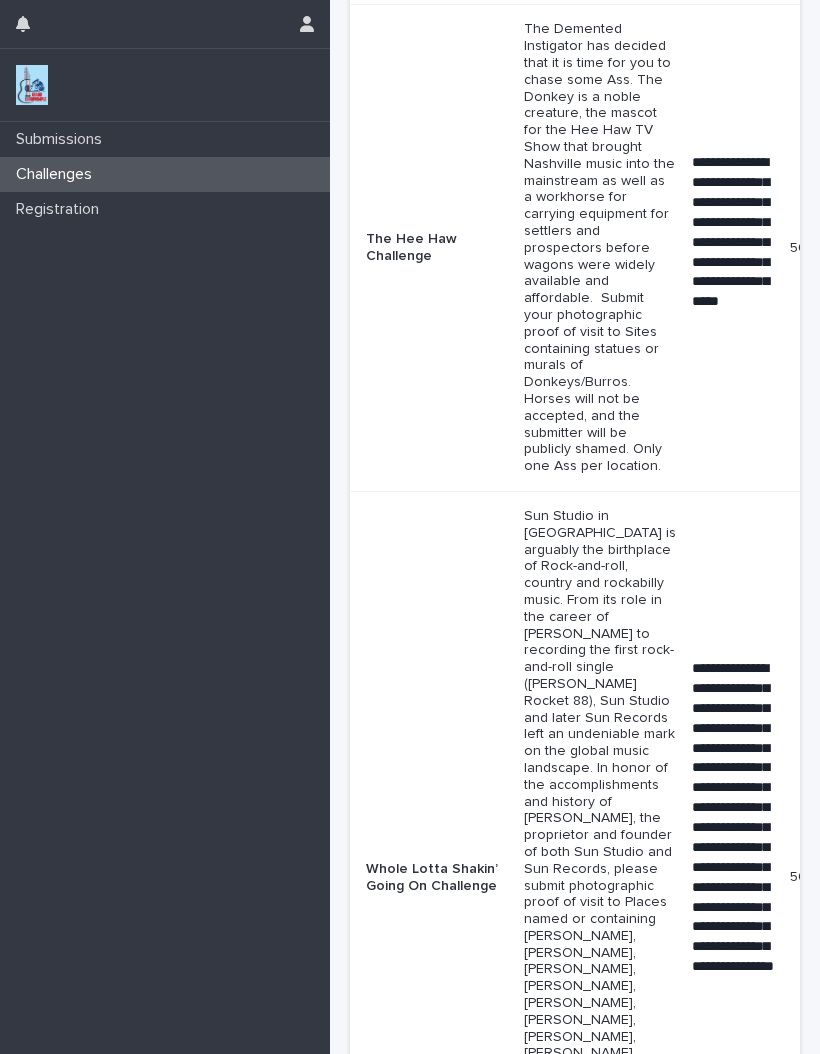 click on "**********" at bounding box center [733, -188] 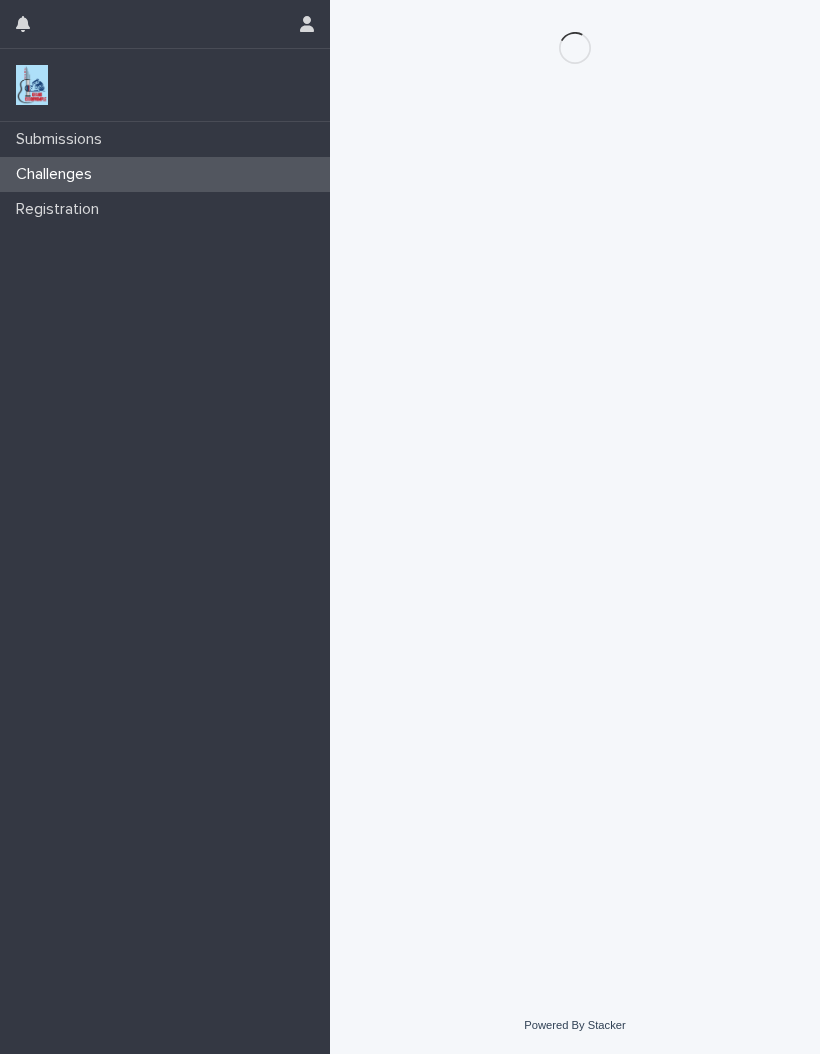 click on "Loading... Saving… Loading... Saving…" at bounding box center (575, 473) 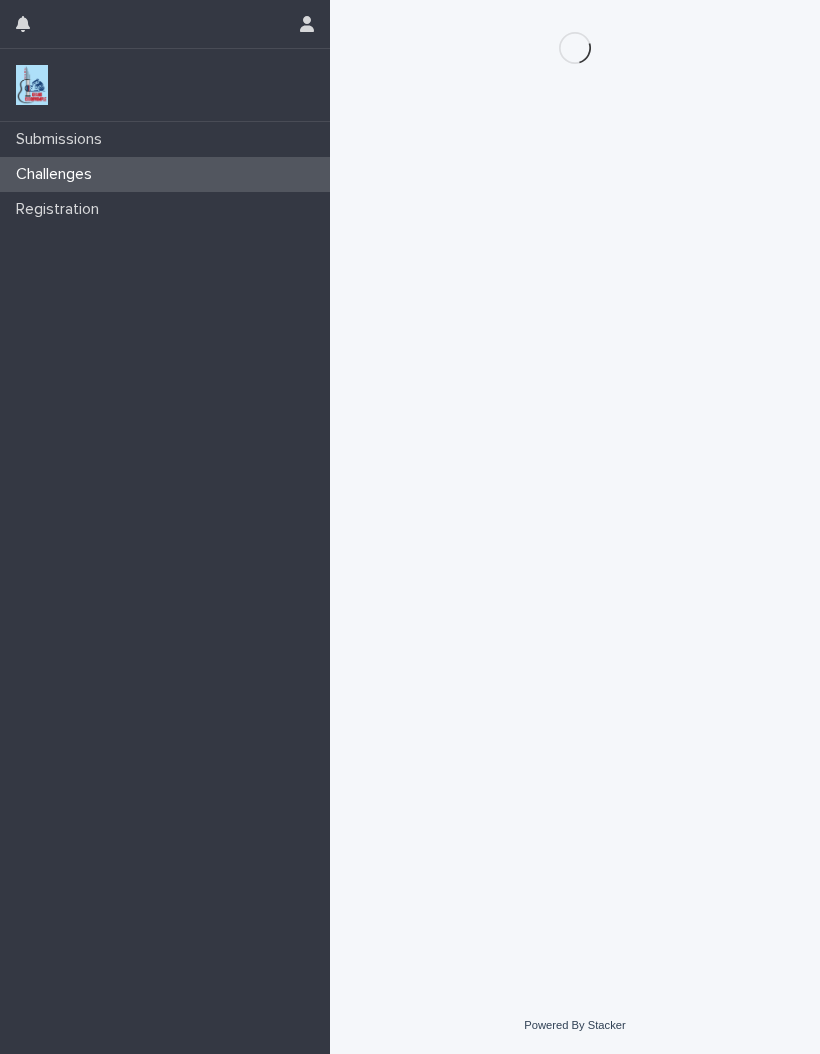 scroll, scrollTop: 0, scrollLeft: 0, axis: both 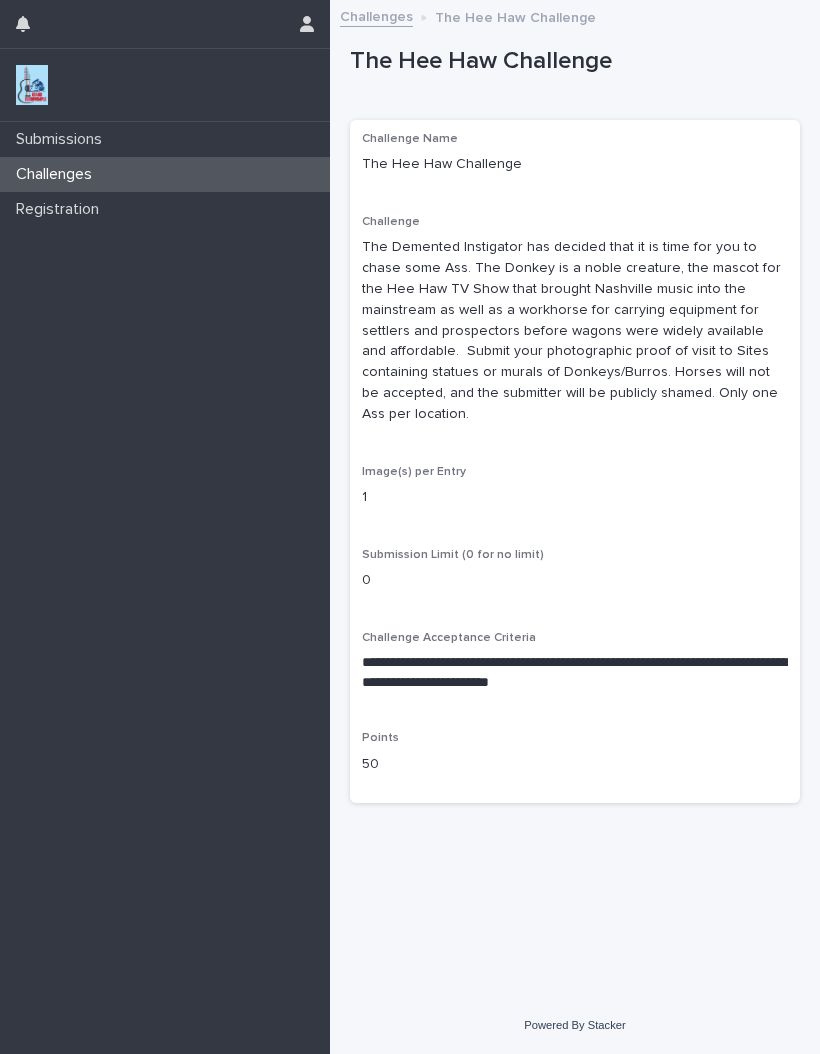 click on "Challenges" at bounding box center (376, 15) 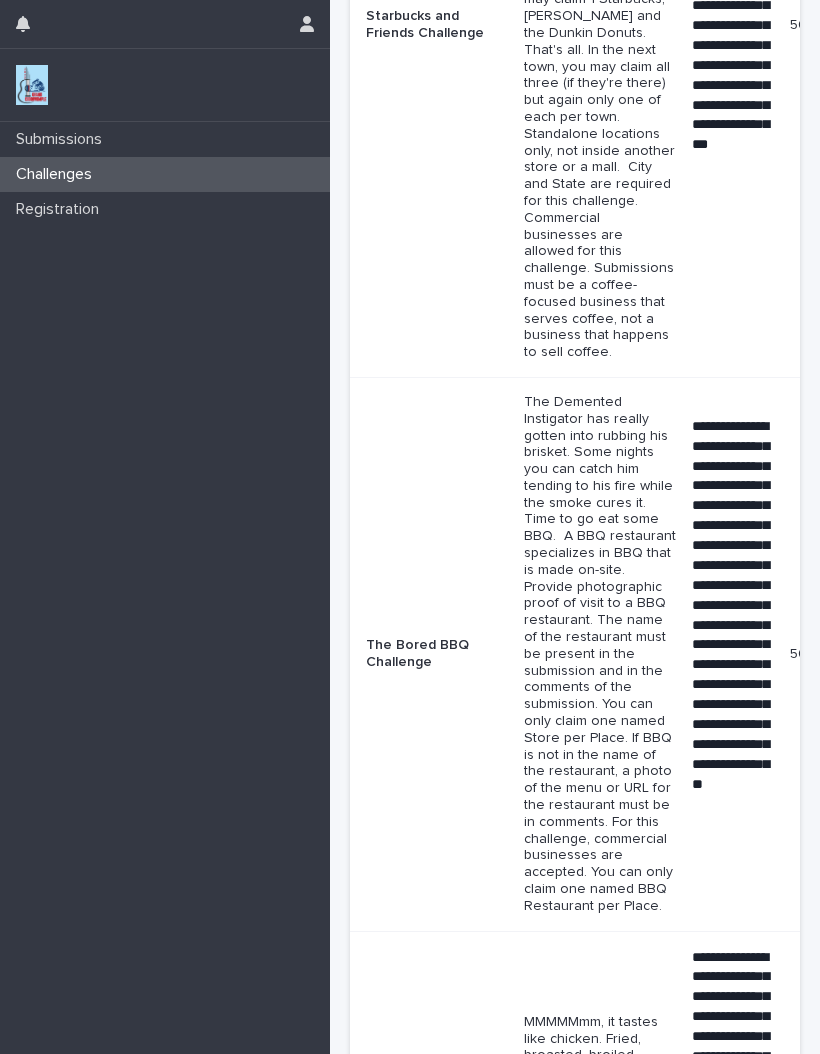 scroll, scrollTop: 2144, scrollLeft: 0, axis: vertical 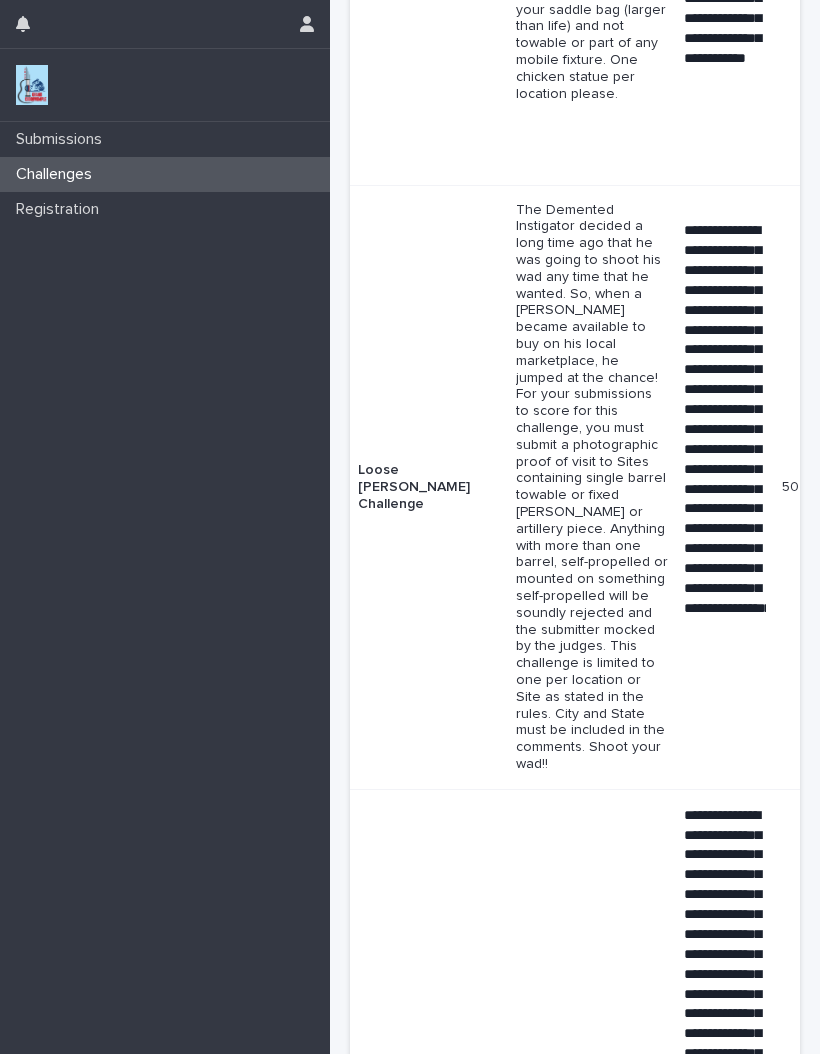 click on "50 50" at bounding box center (804, -41) 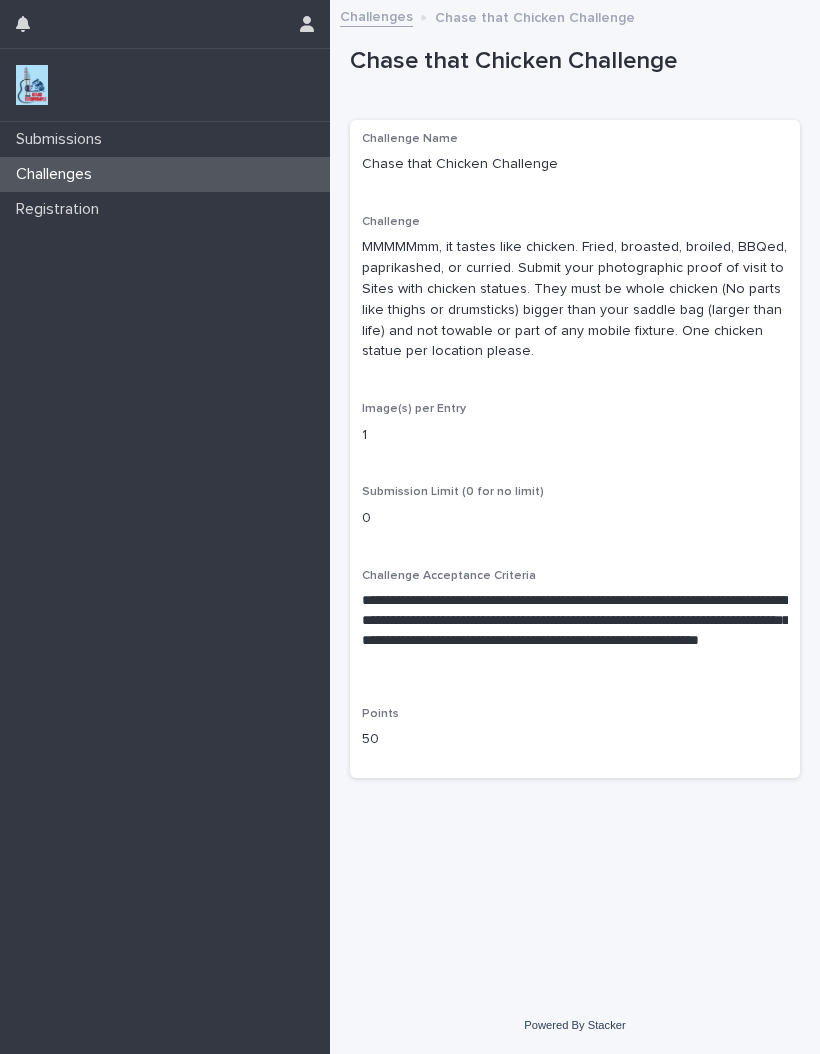 click on "Challenges" at bounding box center (376, 15) 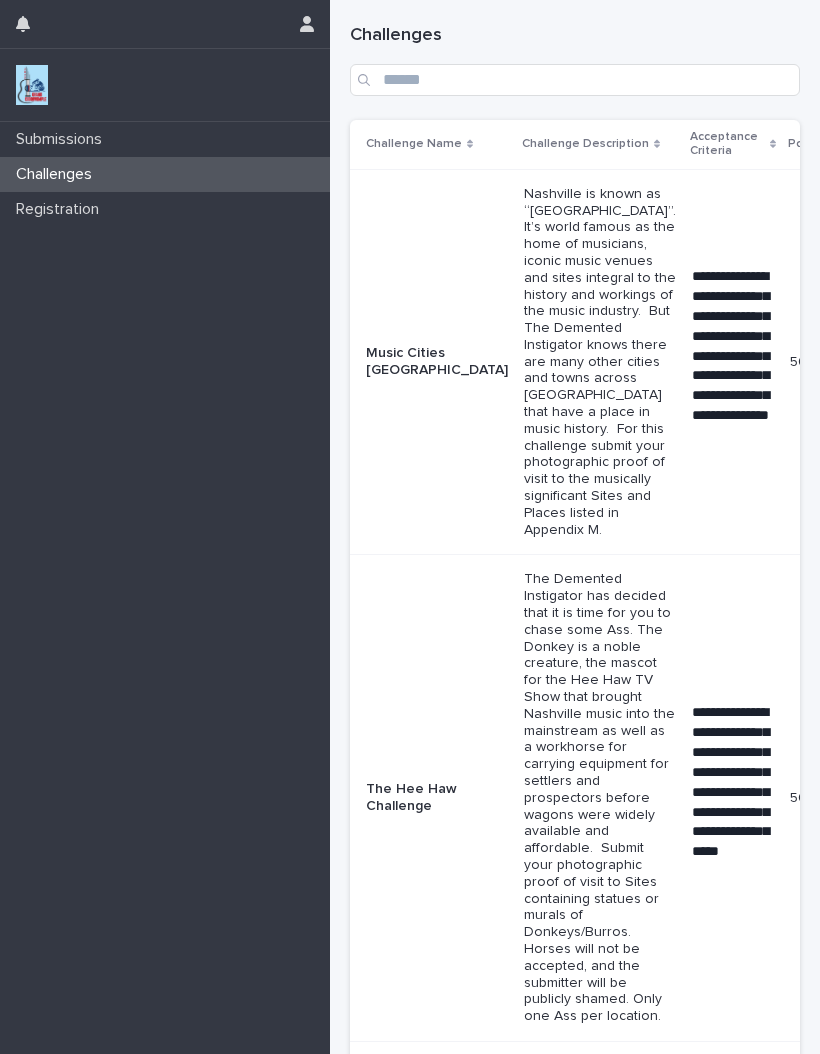 scroll, scrollTop: 0, scrollLeft: 0, axis: both 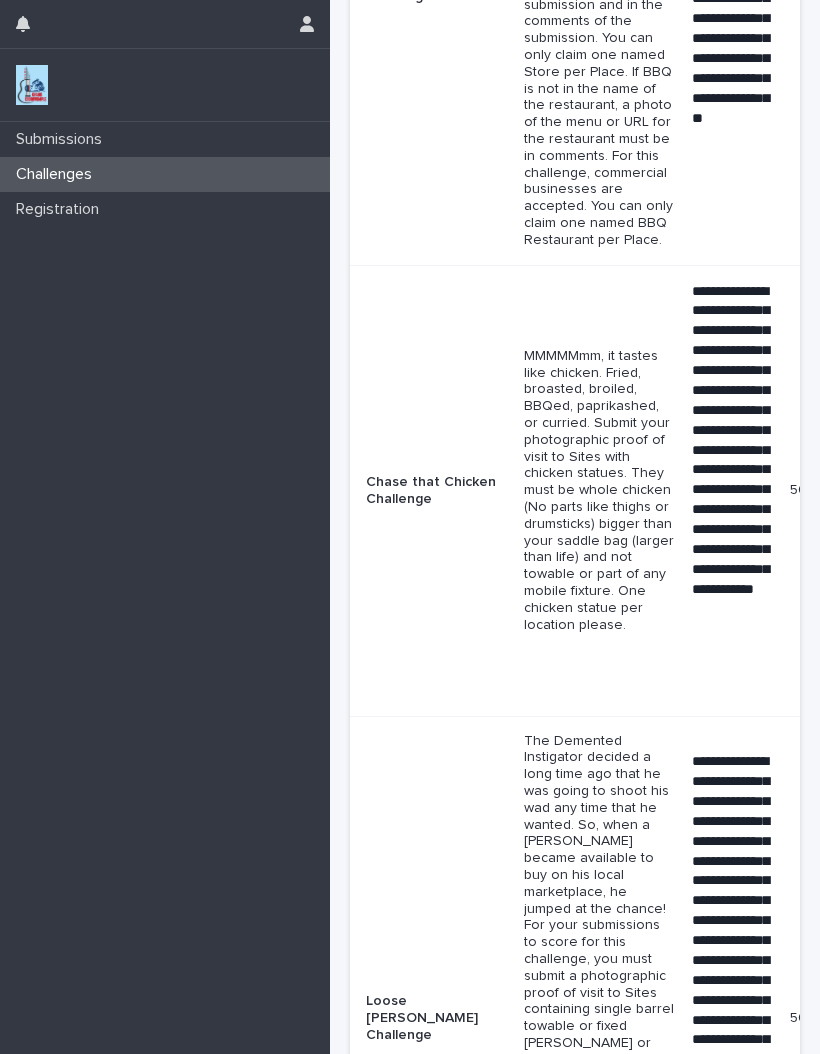 click on "**********" at bounding box center [733, -2445] 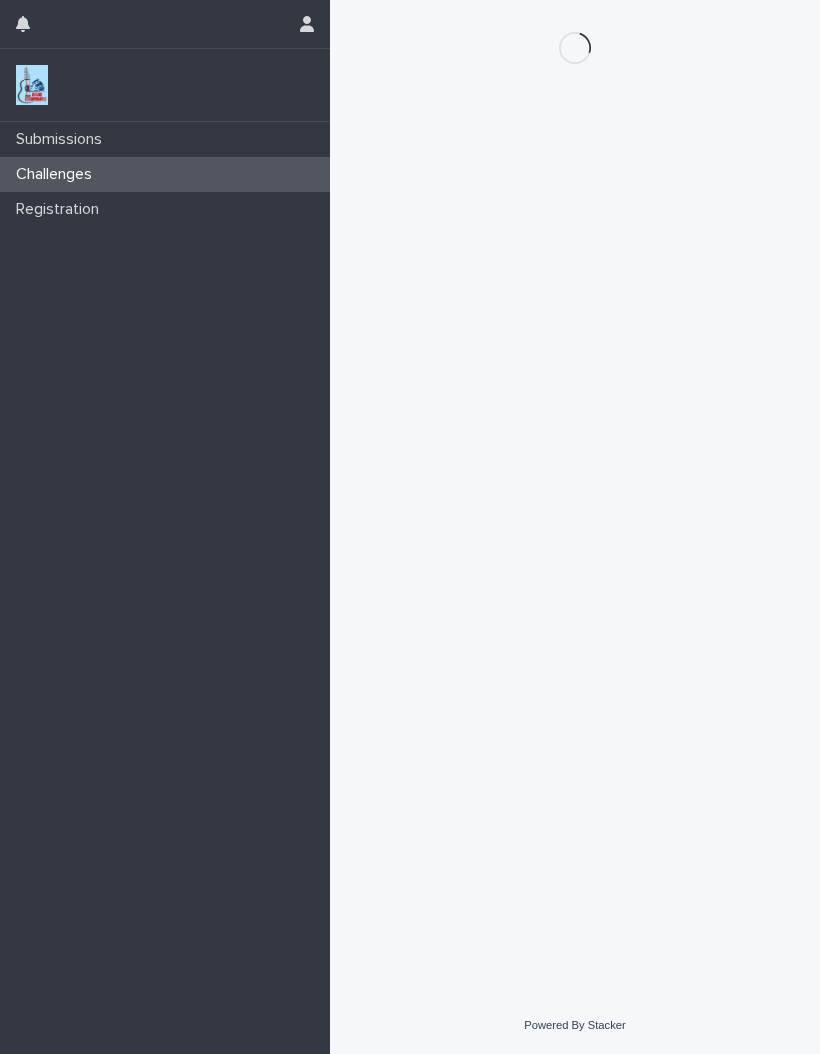 scroll, scrollTop: 0, scrollLeft: 0, axis: both 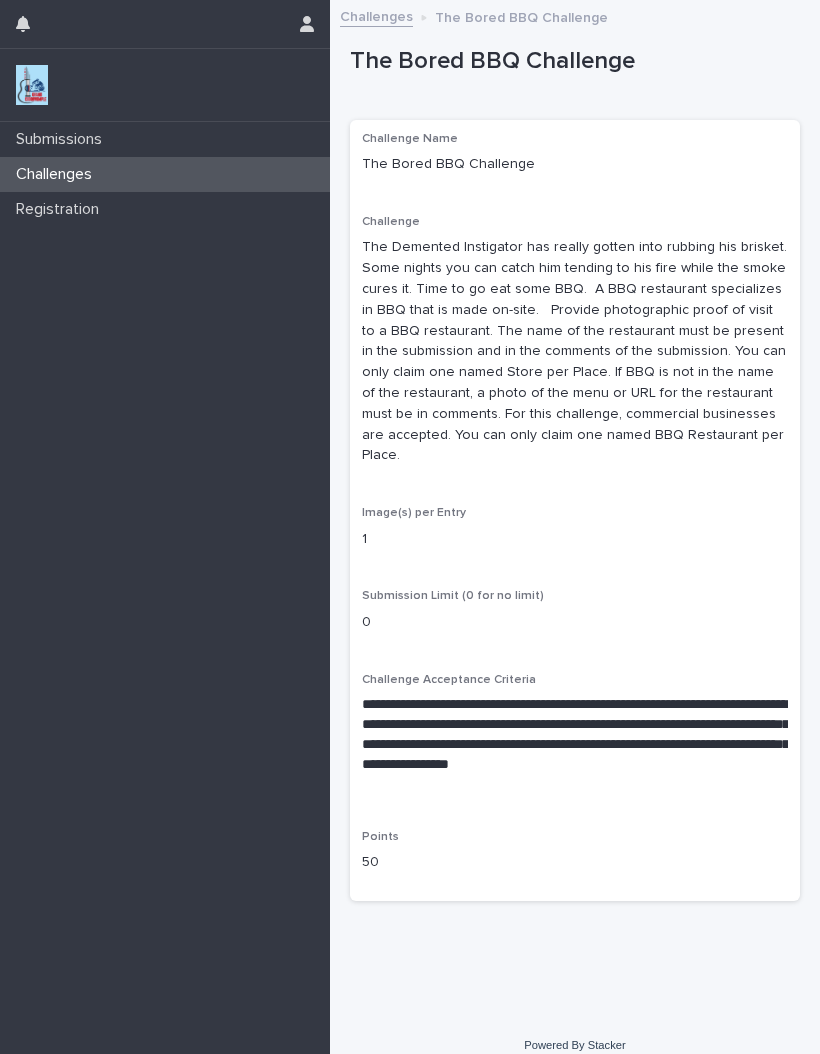 click on "Challenges" at bounding box center [376, 15] 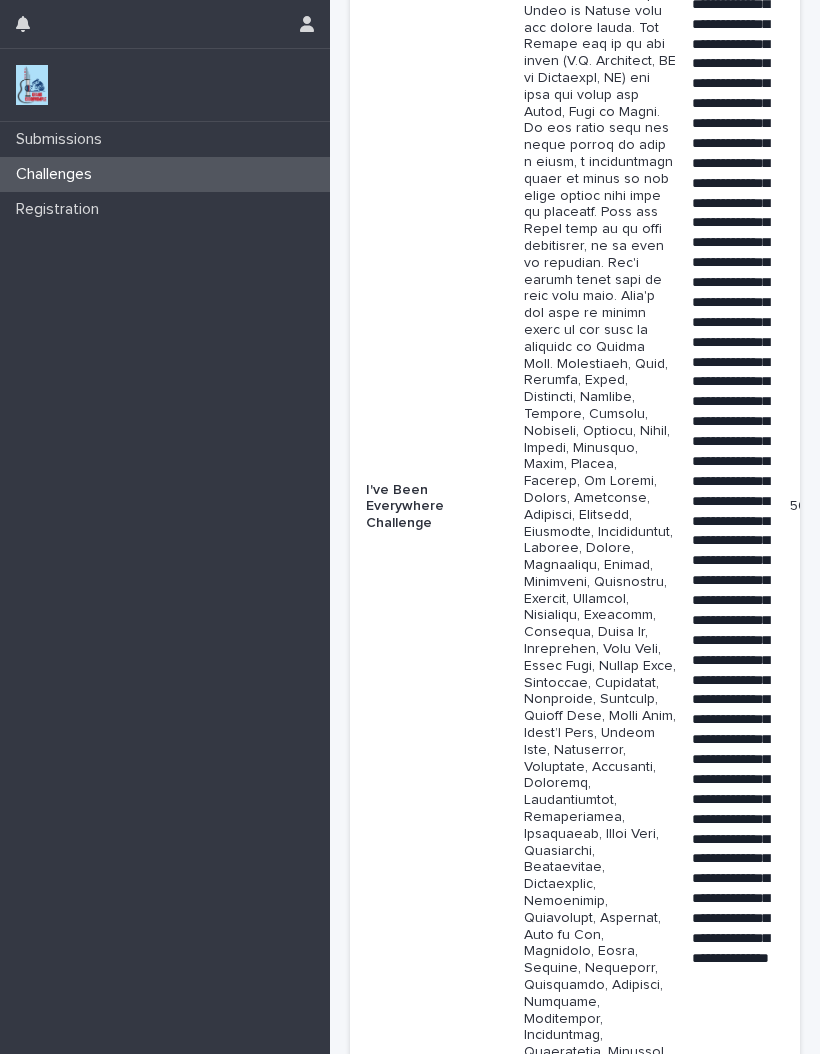 scroll, scrollTop: 4638, scrollLeft: 0, axis: vertical 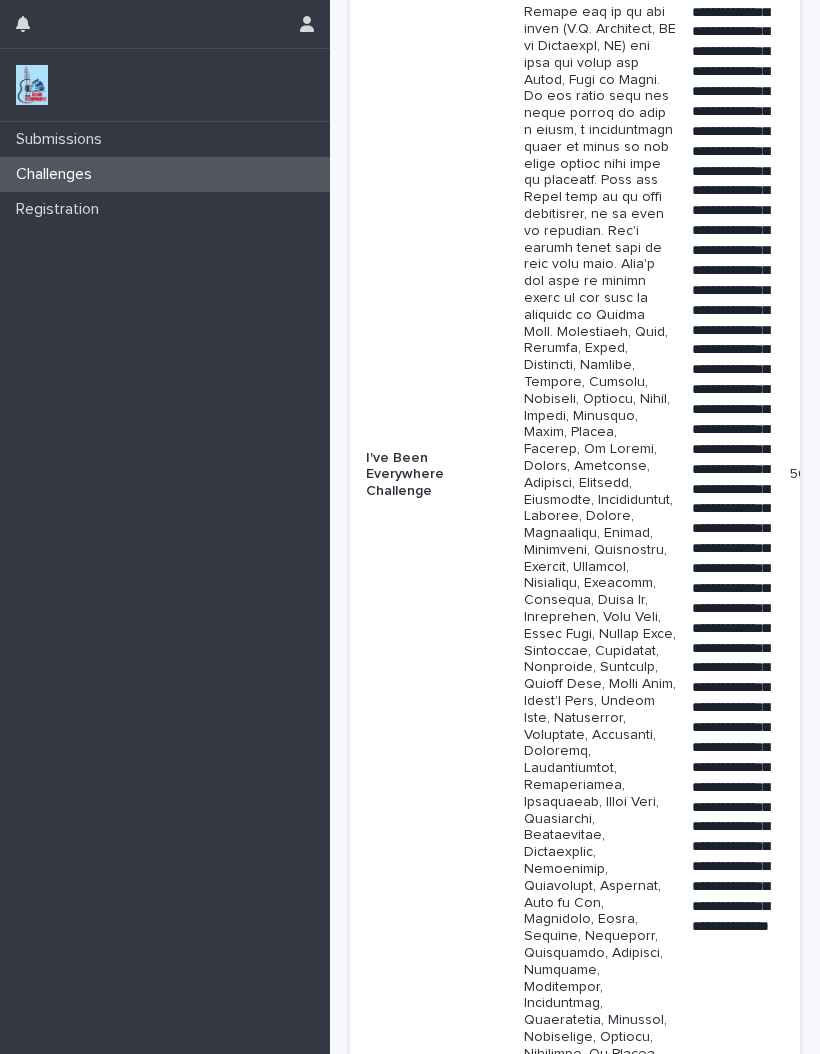 click at bounding box center (733, -4276) 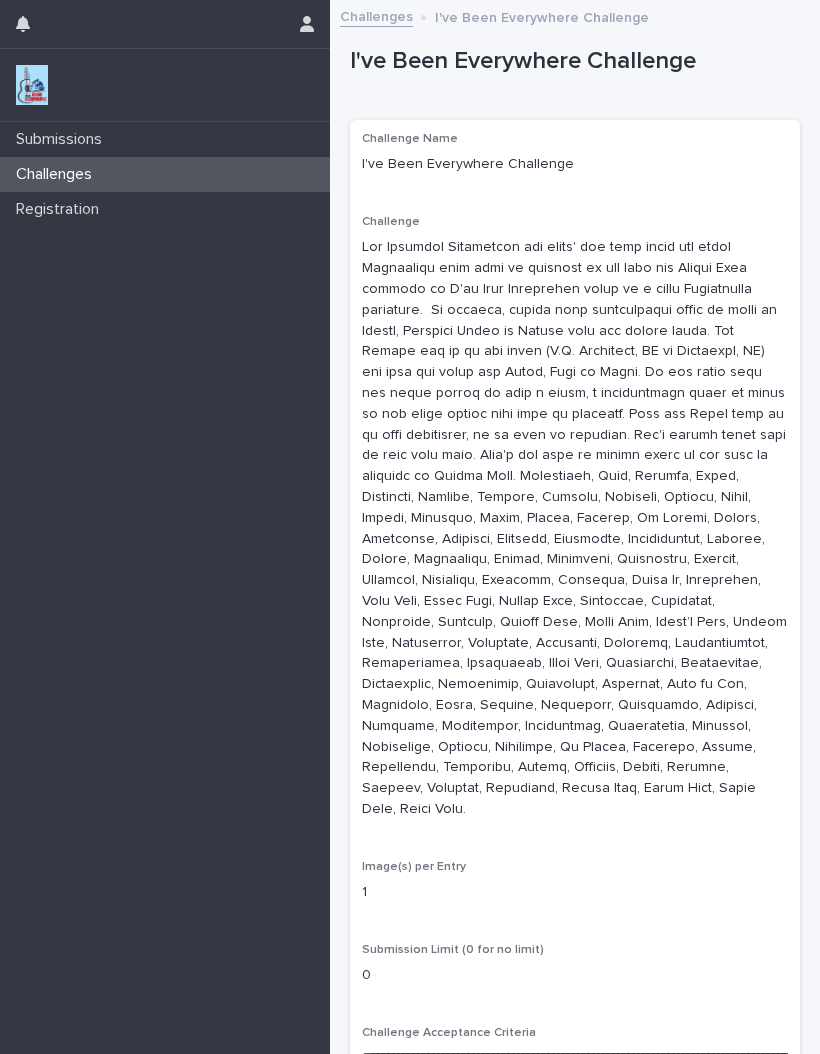 scroll, scrollTop: 0, scrollLeft: 0, axis: both 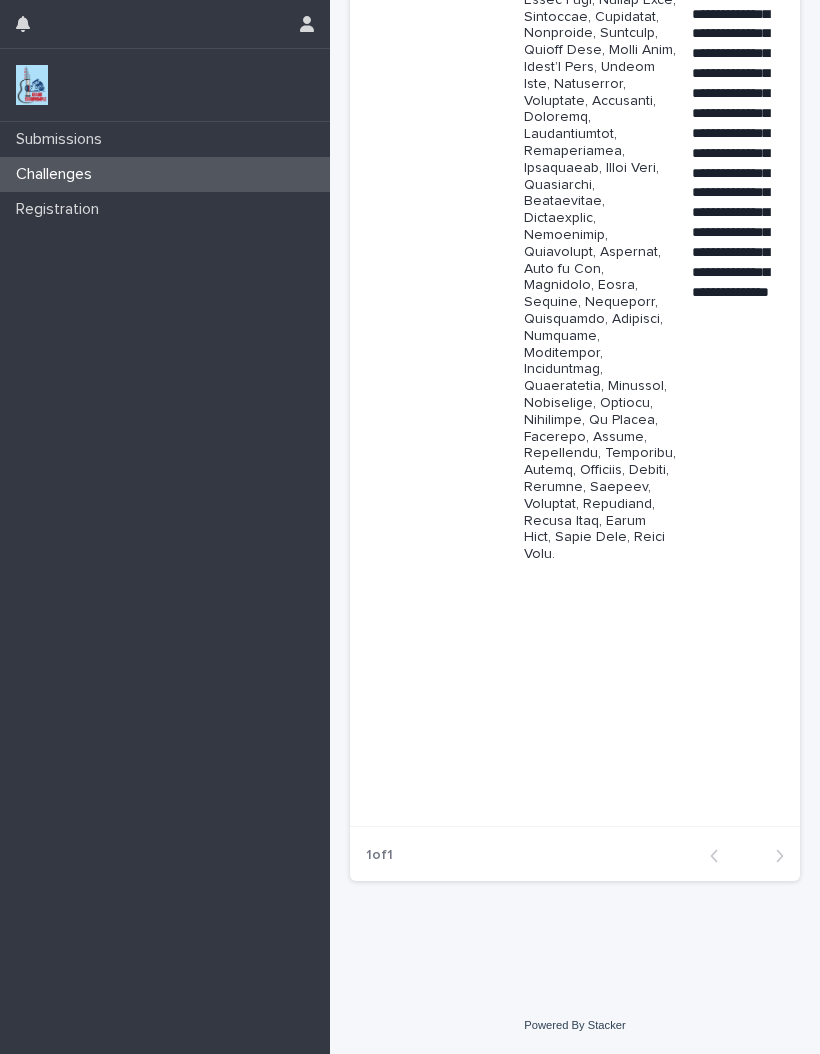 click on "0" at bounding box center (900, -160) 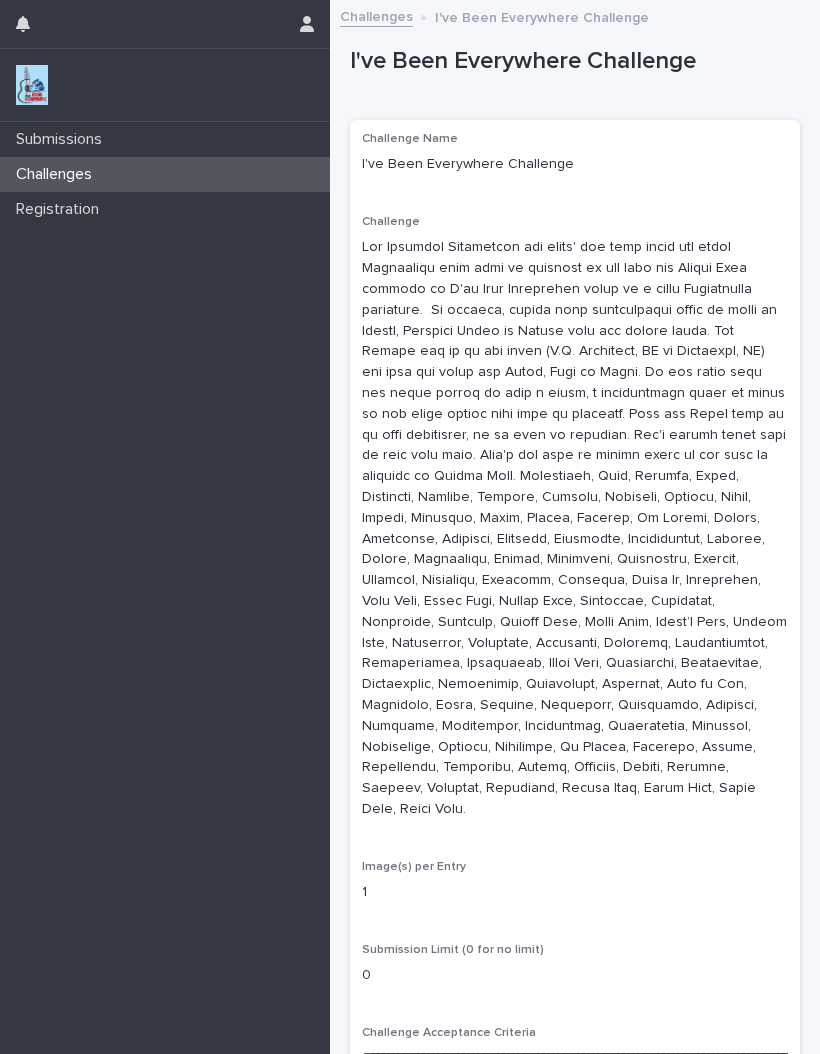 scroll, scrollTop: 0, scrollLeft: 0, axis: both 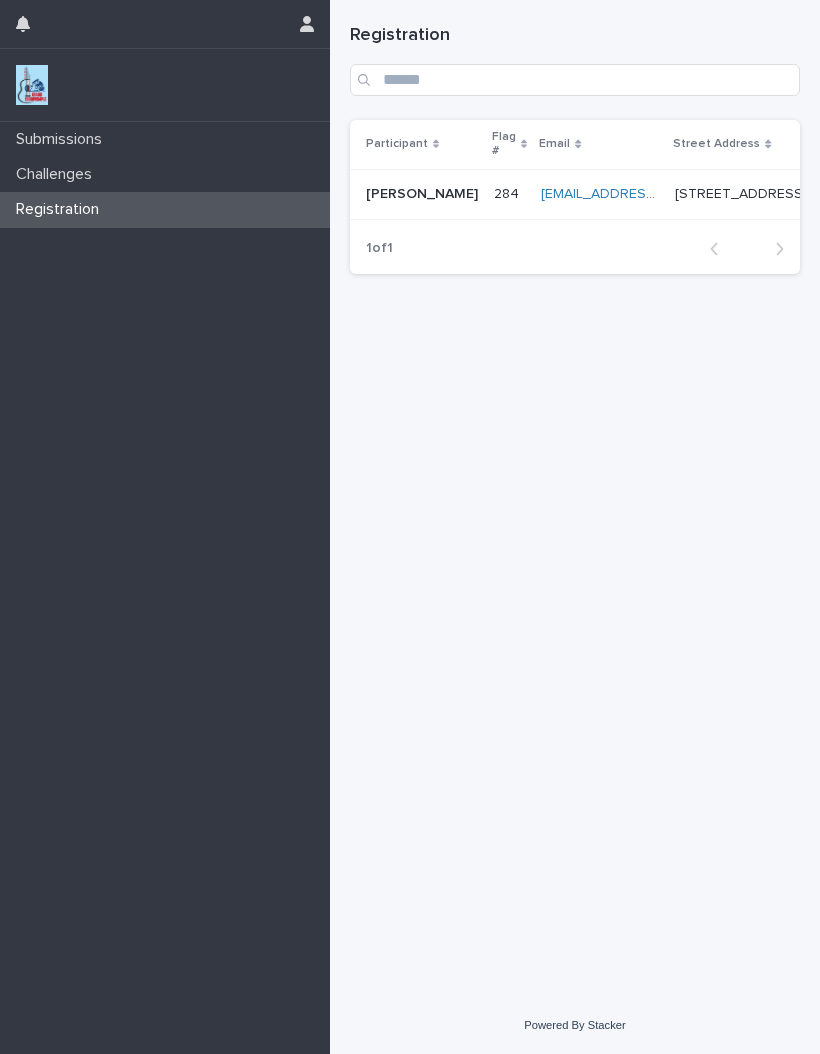 click on "Submissions" at bounding box center [63, 139] 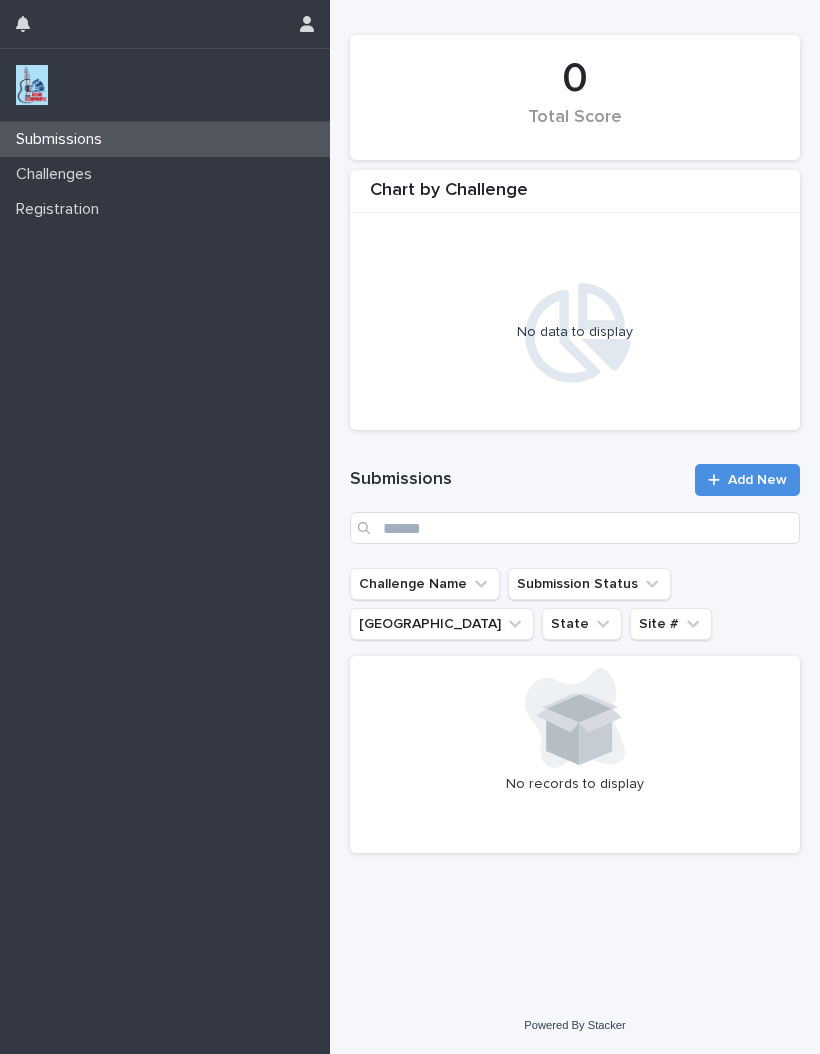 click on "Challenge Name" at bounding box center (425, 584) 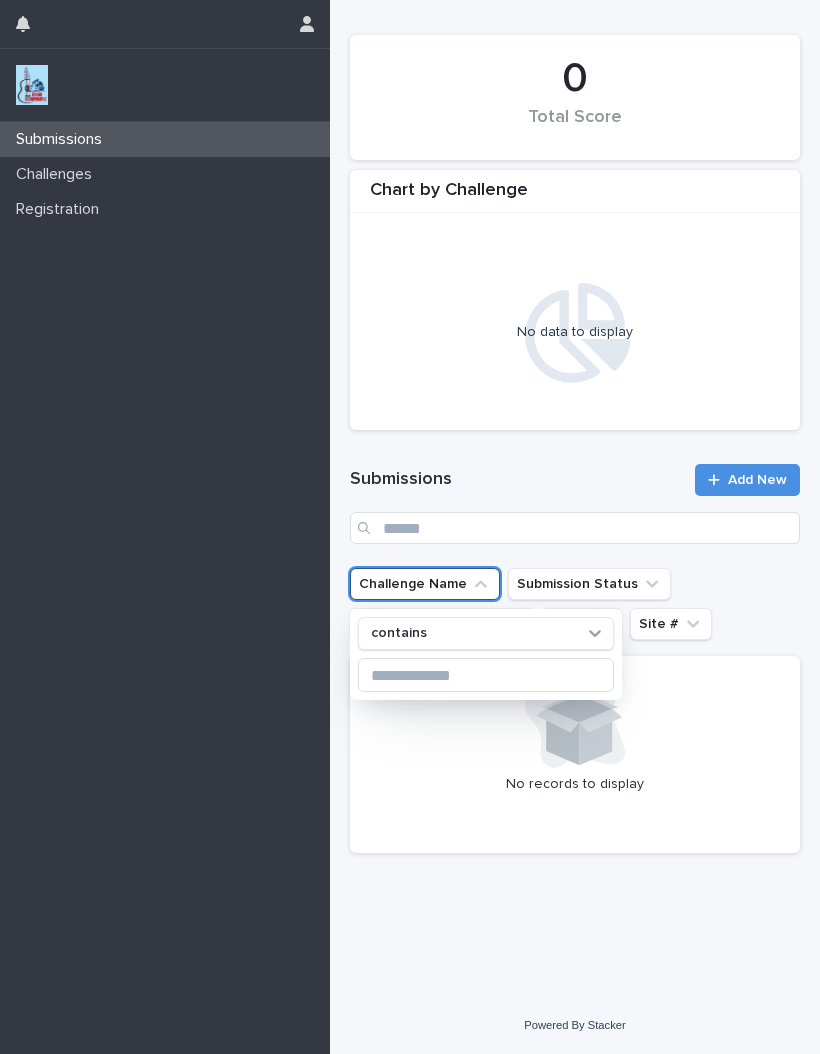click on "Challenge Name" at bounding box center [425, 584] 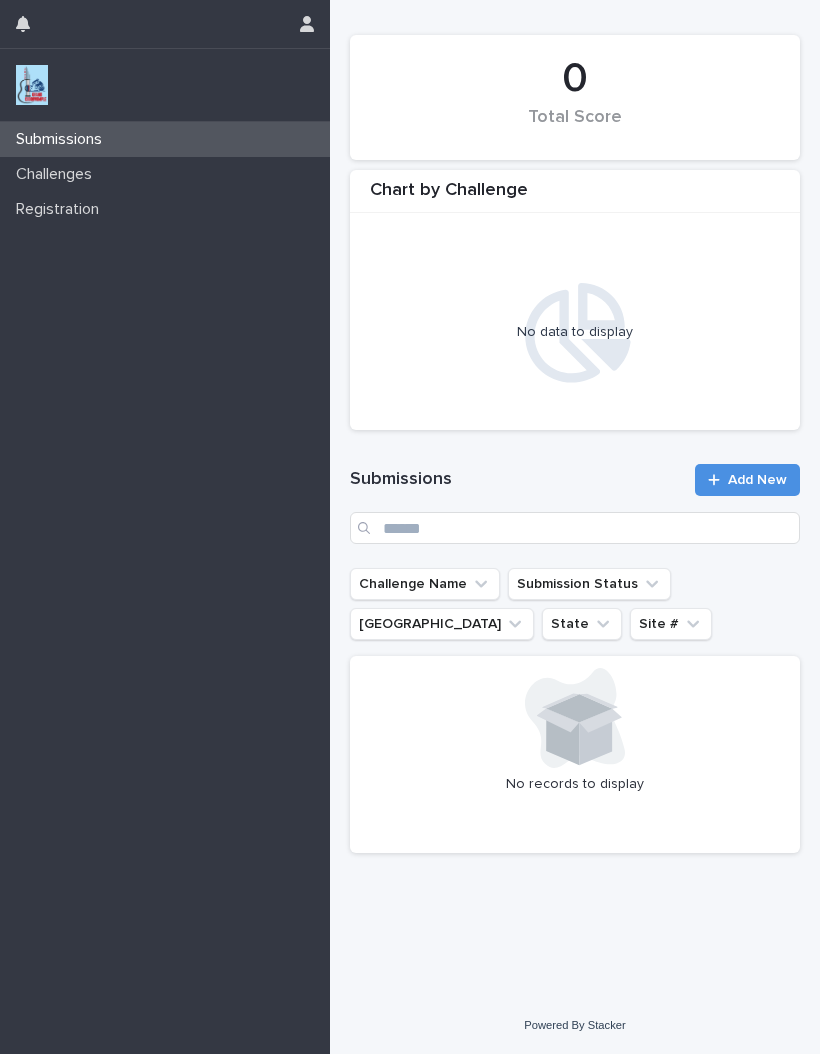 click on "Submission Status" at bounding box center [589, 584] 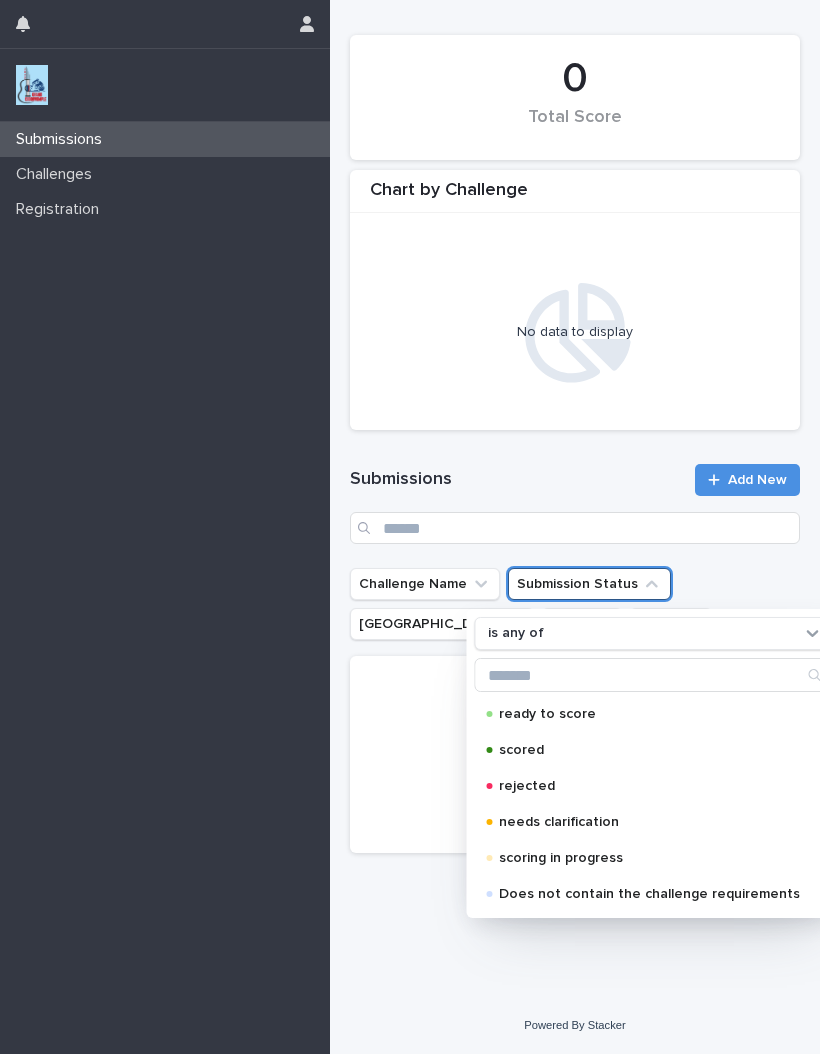 click on "Closest City" at bounding box center (442, 624) 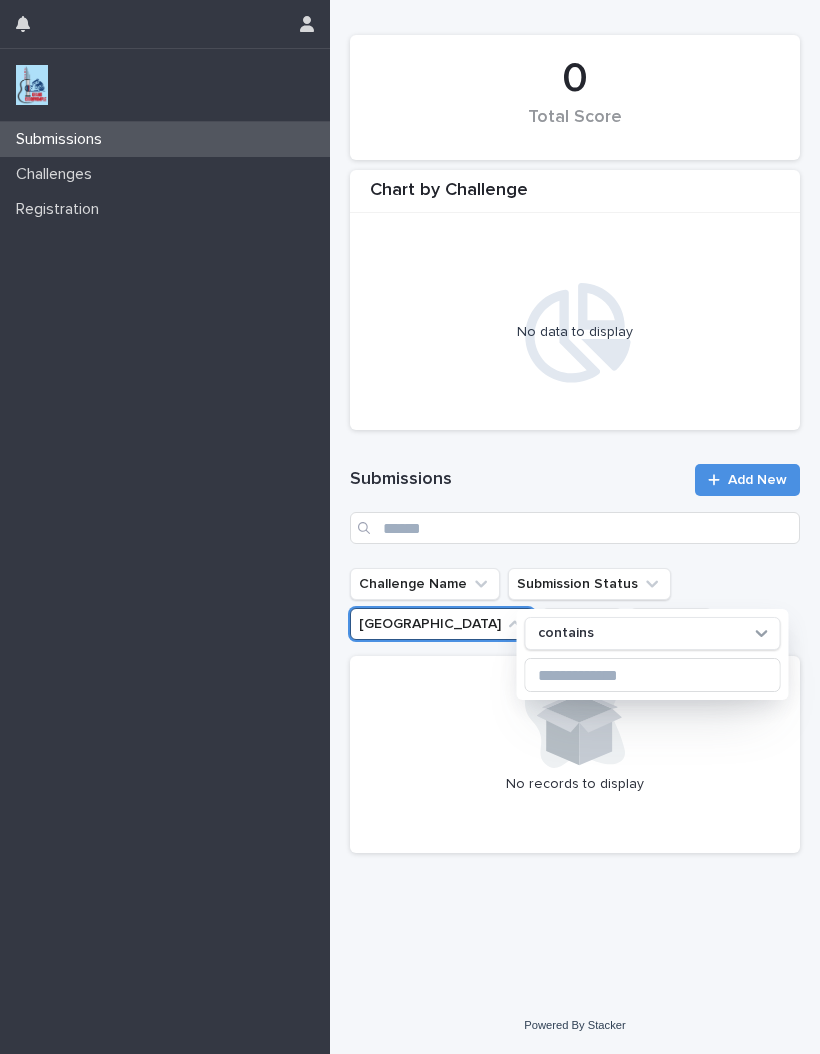 click on "Challenge Name" at bounding box center (425, 584) 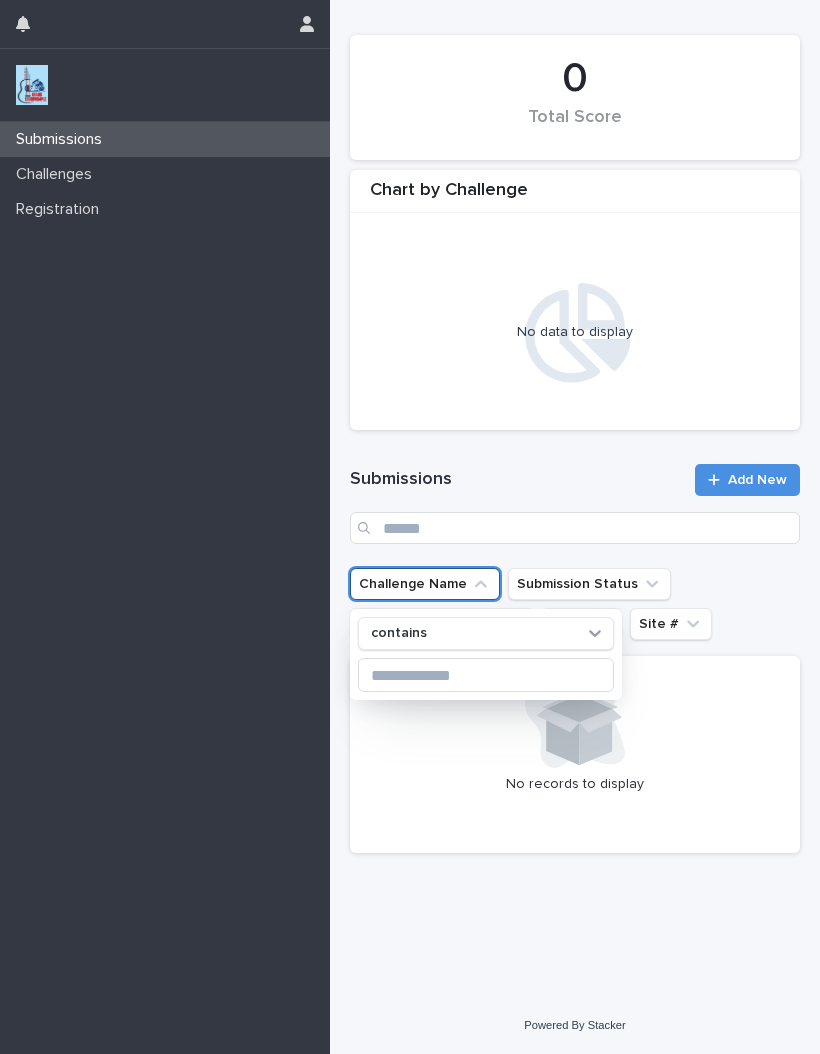 click on "Submissions Challenges Registration" at bounding box center (165, 588) 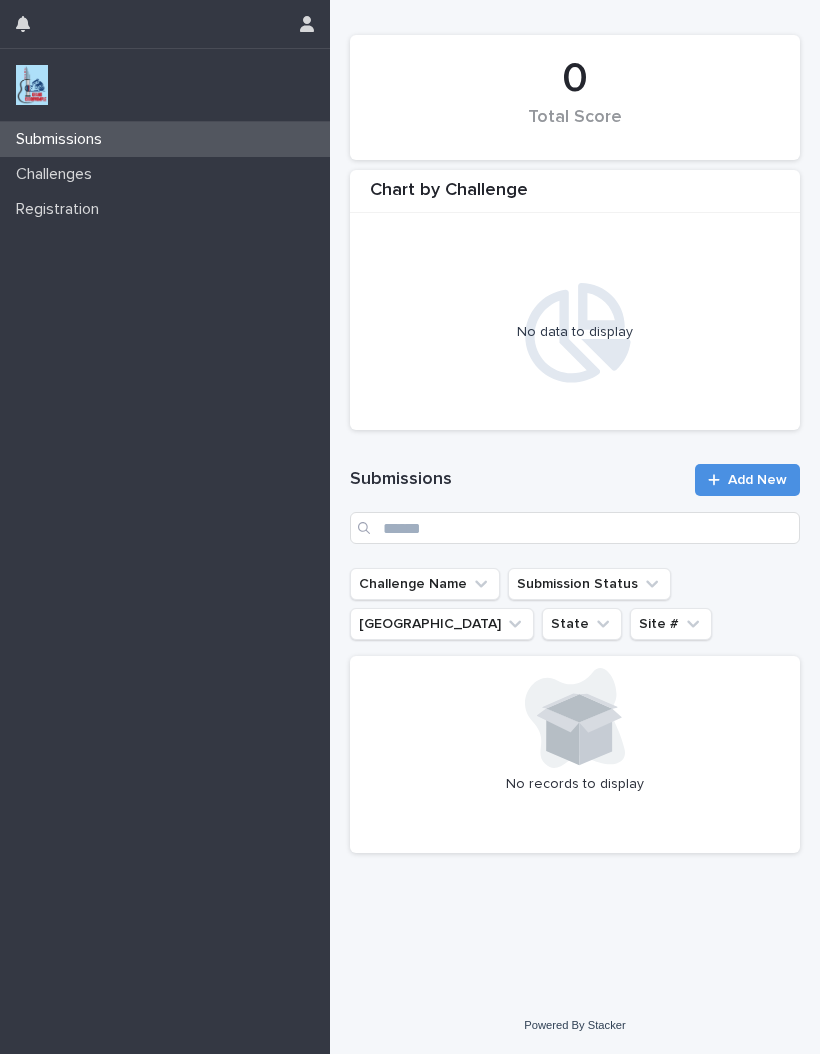 click at bounding box center [307, 24] 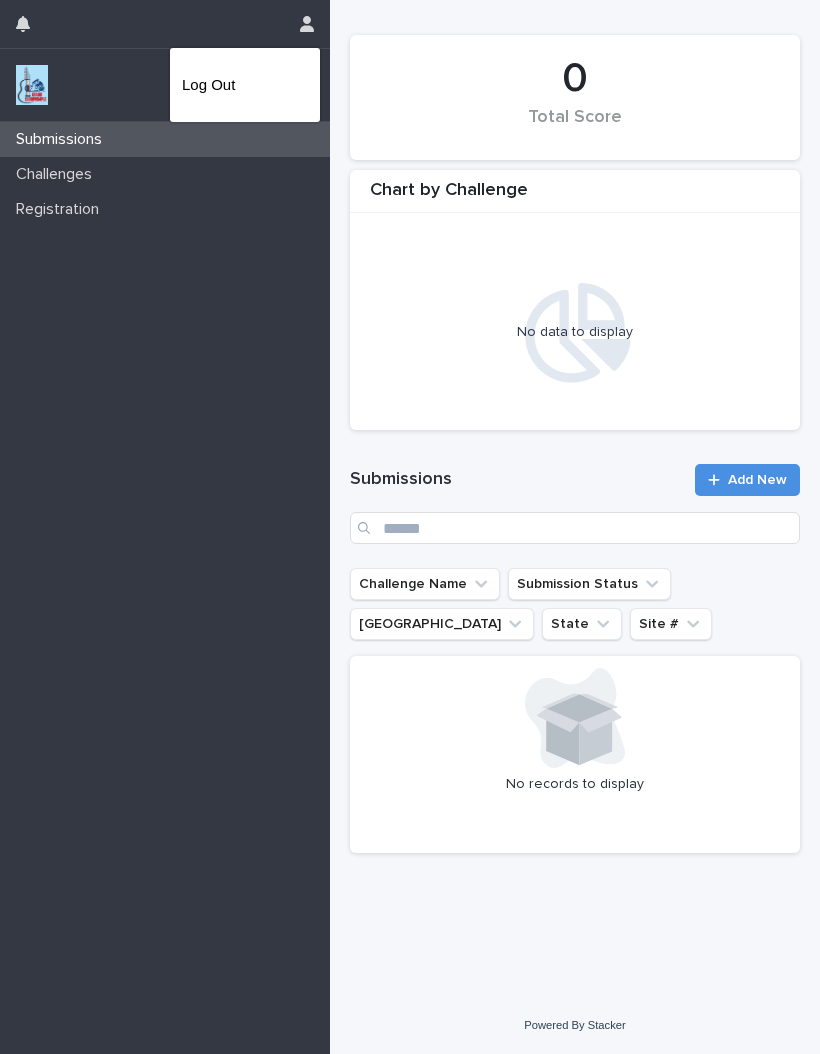 click at bounding box center (410, 527) 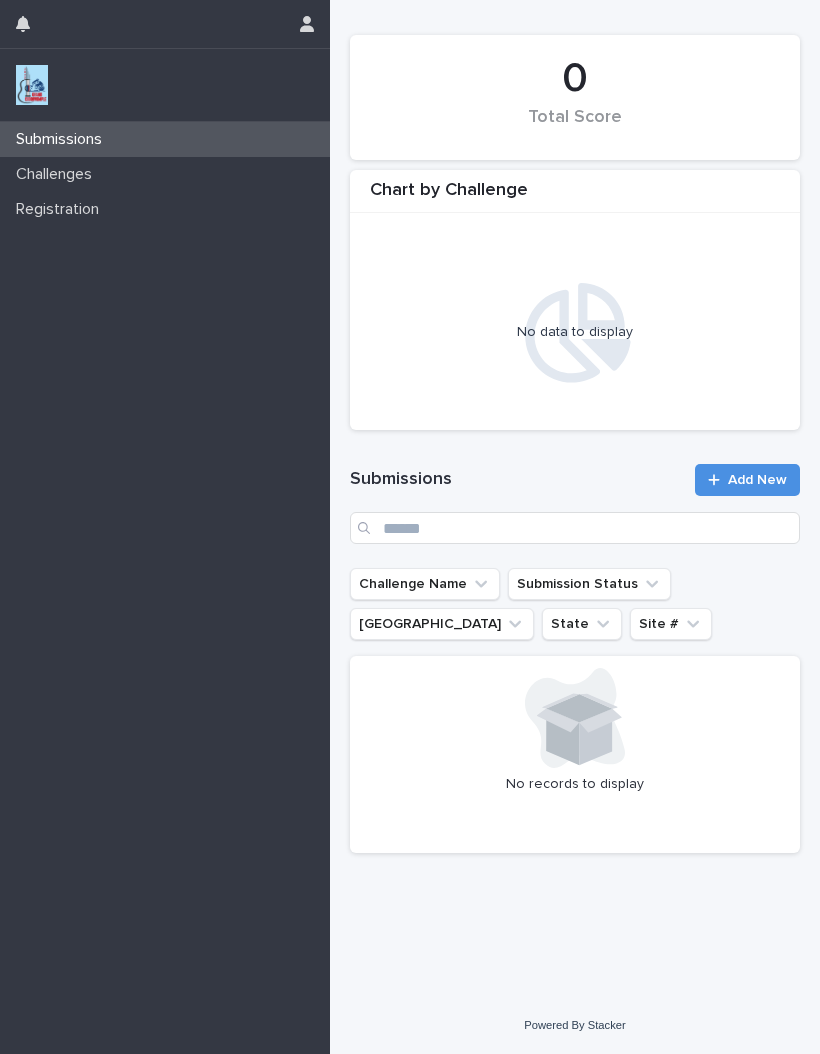 click at bounding box center [32, 85] 